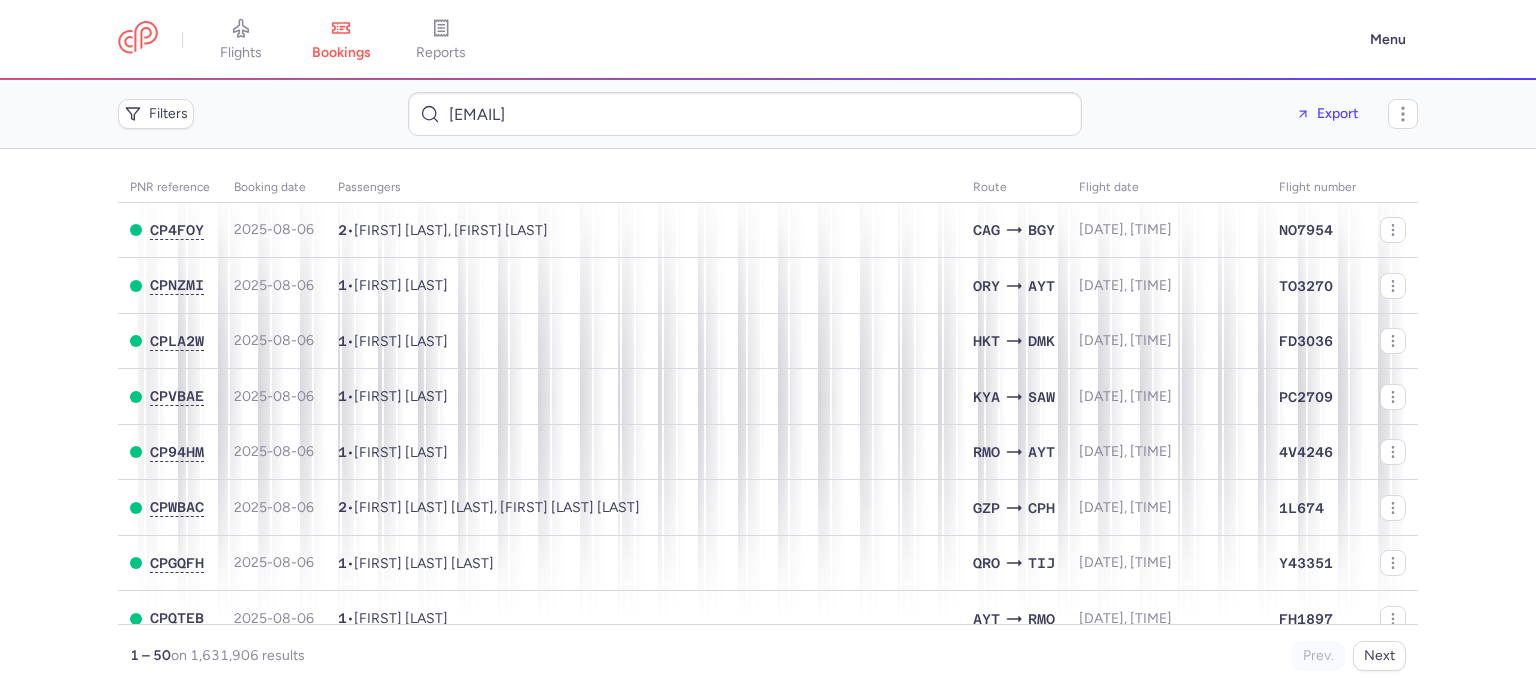 scroll, scrollTop: 0, scrollLeft: 0, axis: both 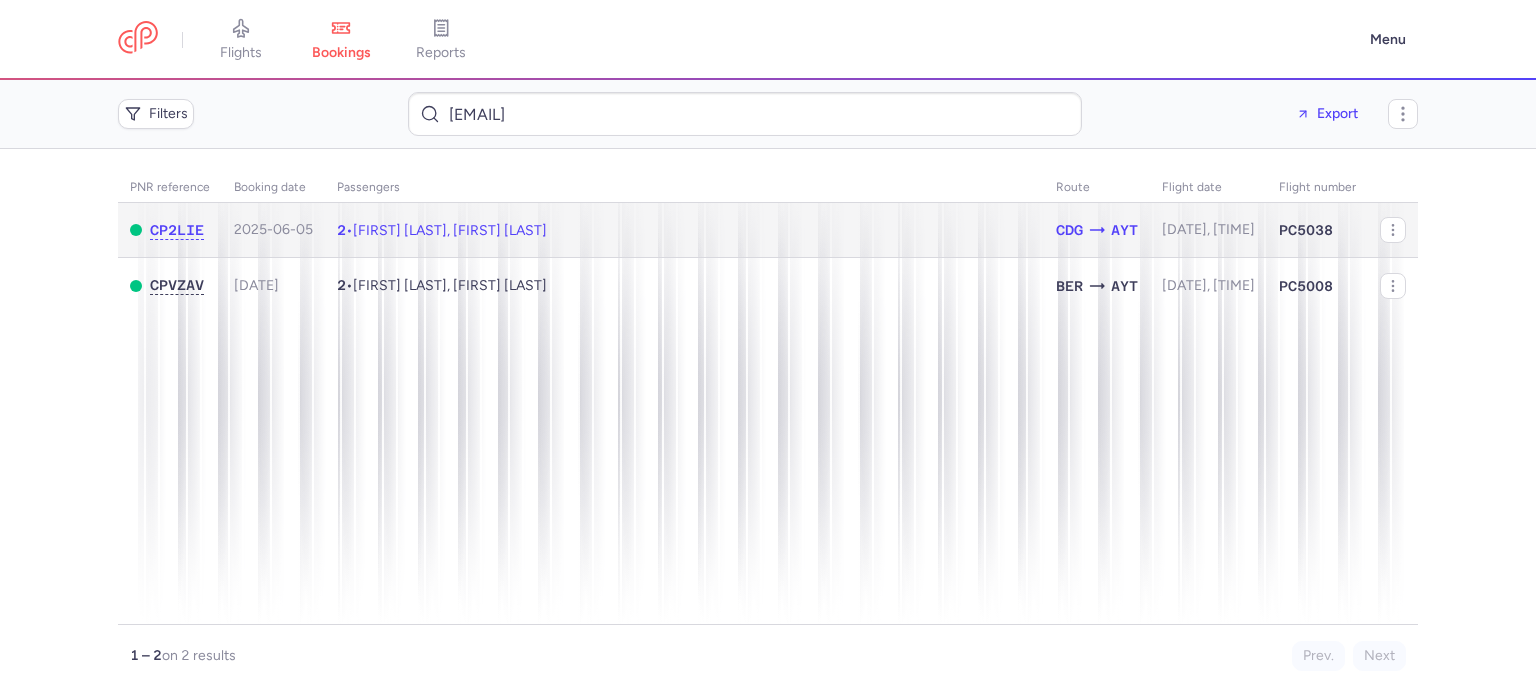 click on "[FIRST] [LAST], [FIRST] [LAST]" at bounding box center [450, 230] 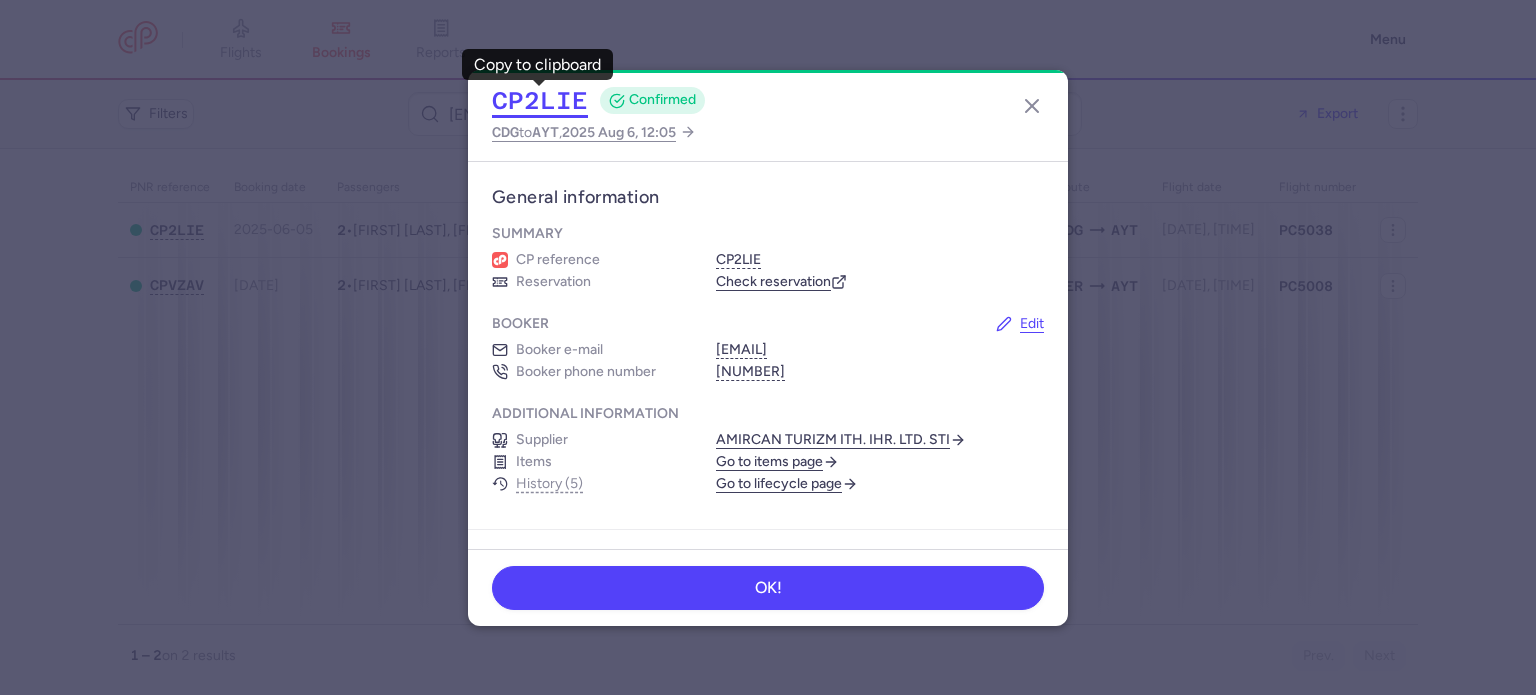click on "CP2LIE" 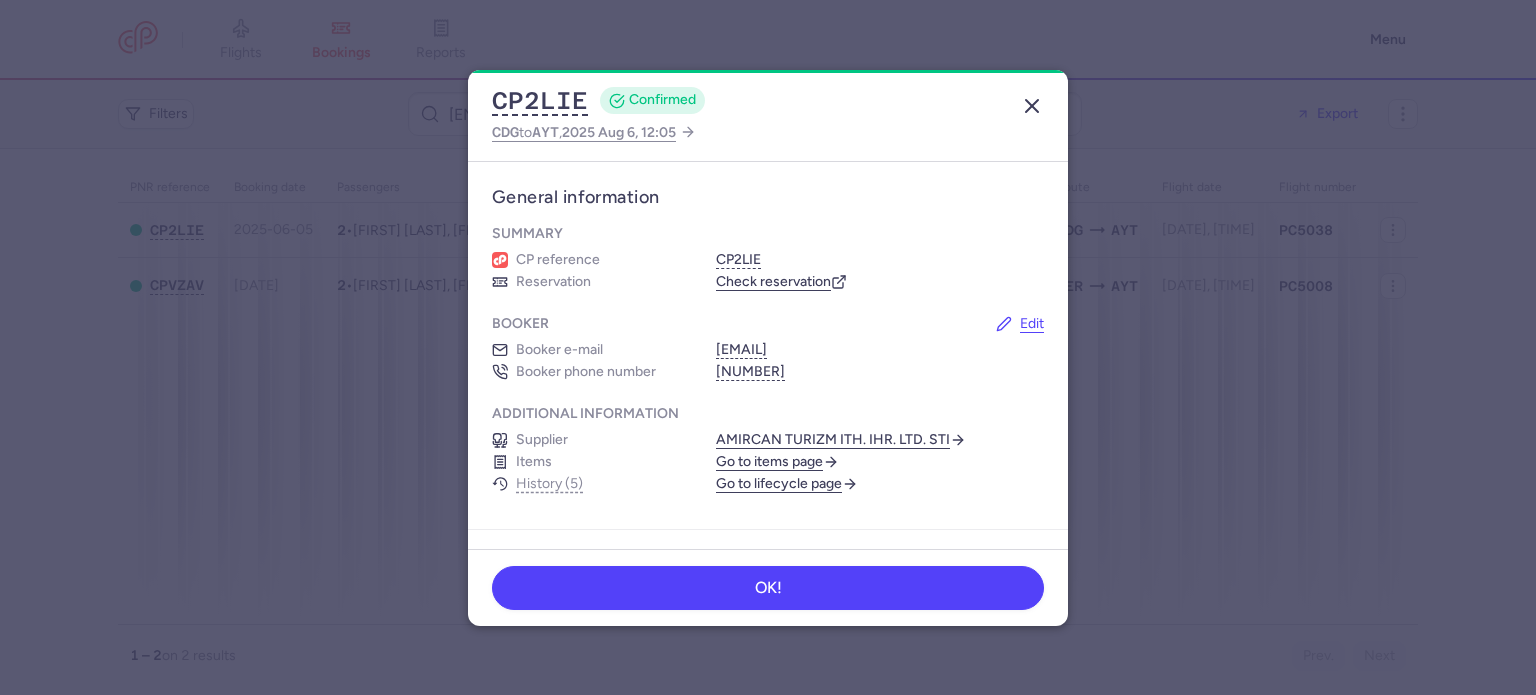 click 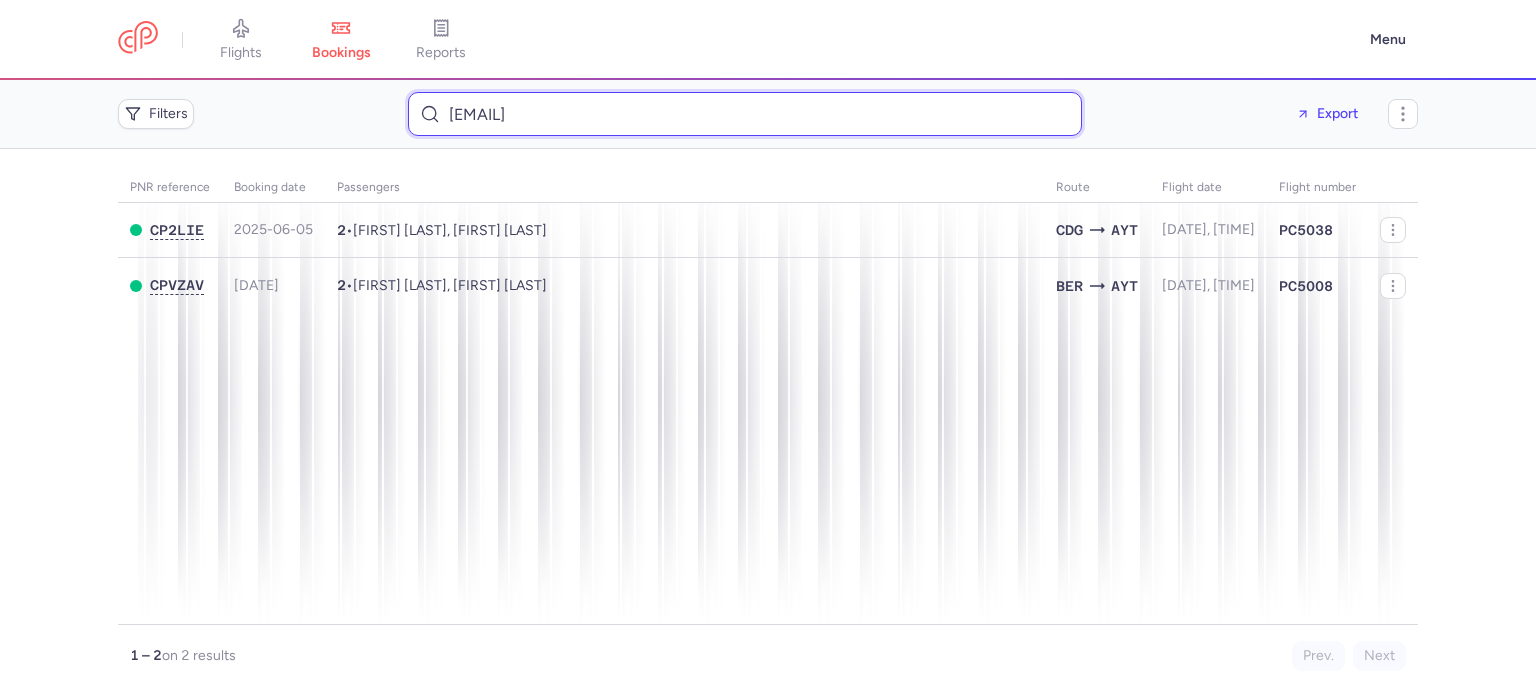 click on "[EMAIL]" at bounding box center [745, 114] 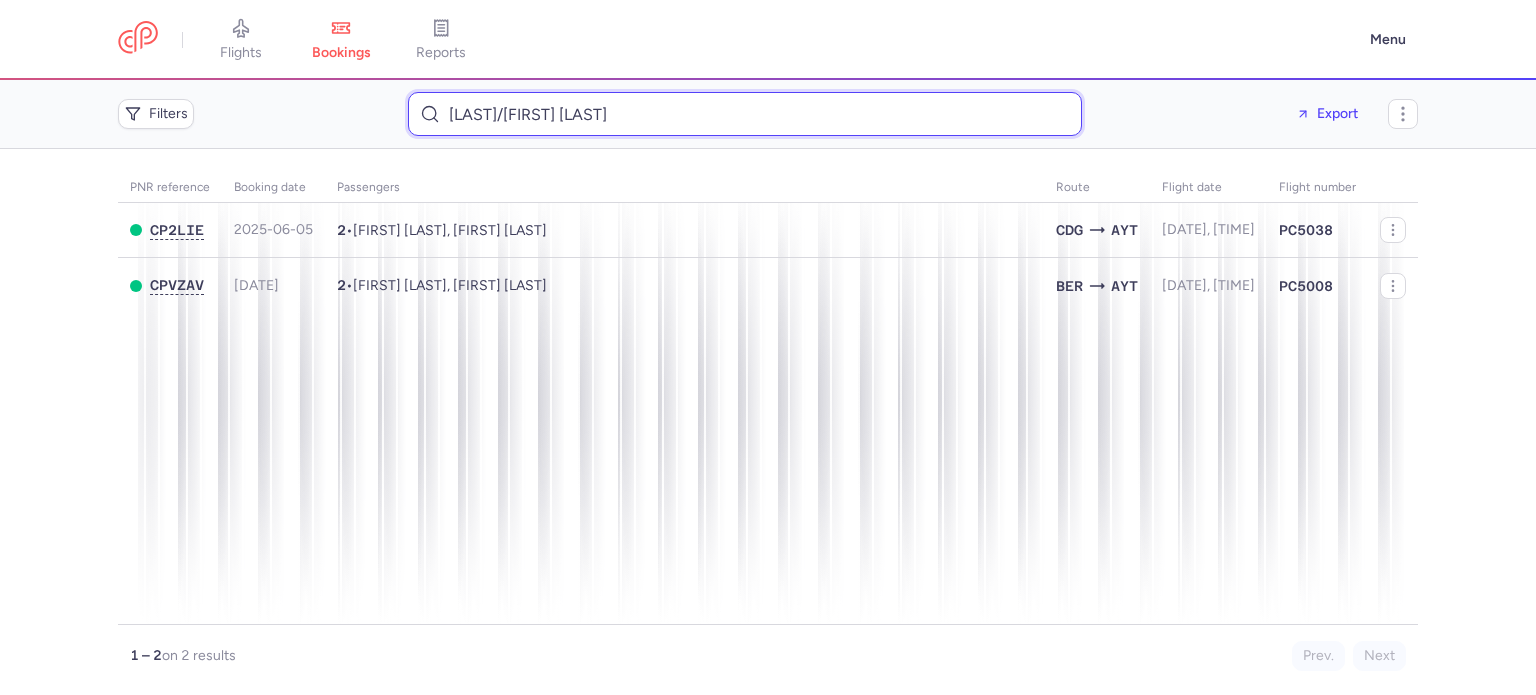 click on "[LAST]/[FIRST] [LAST]" at bounding box center [745, 114] 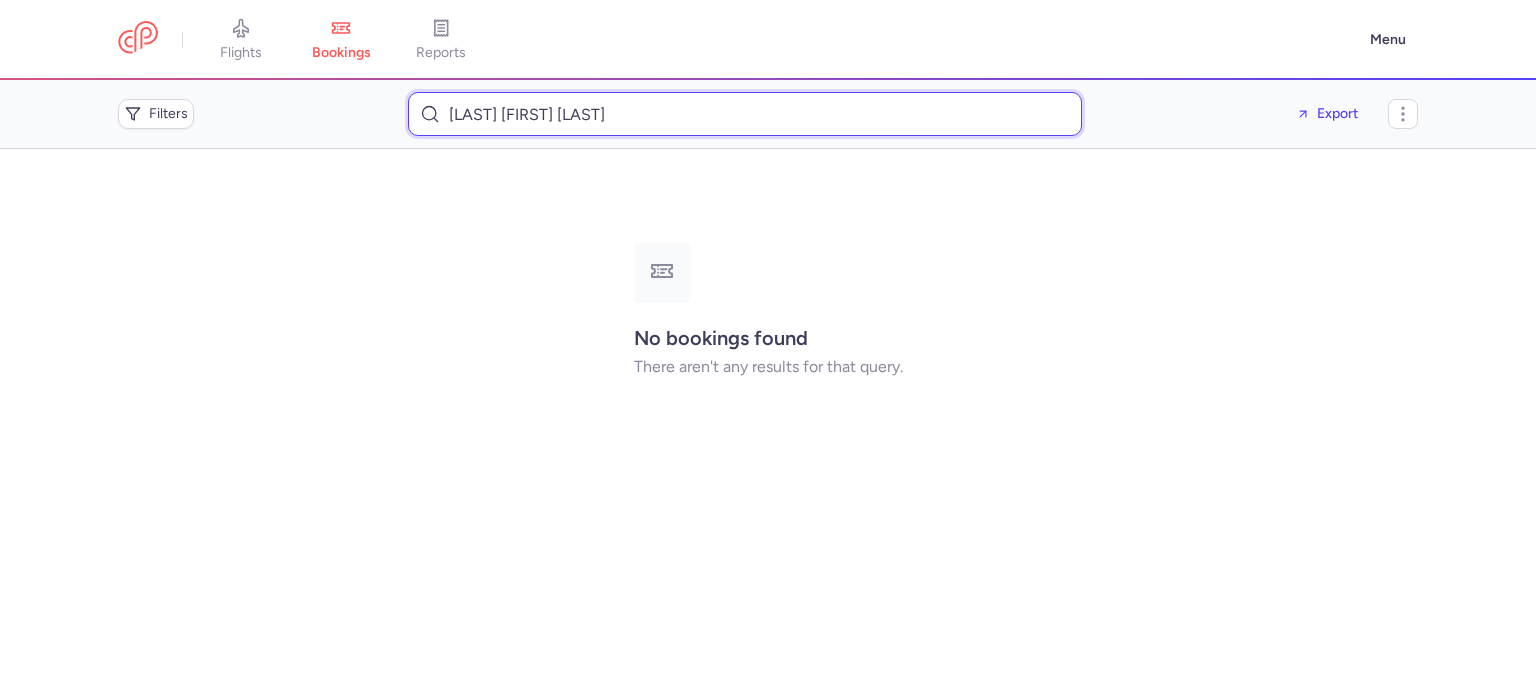 click on "[LAST] [FIRST] [LAST]" at bounding box center (745, 114) 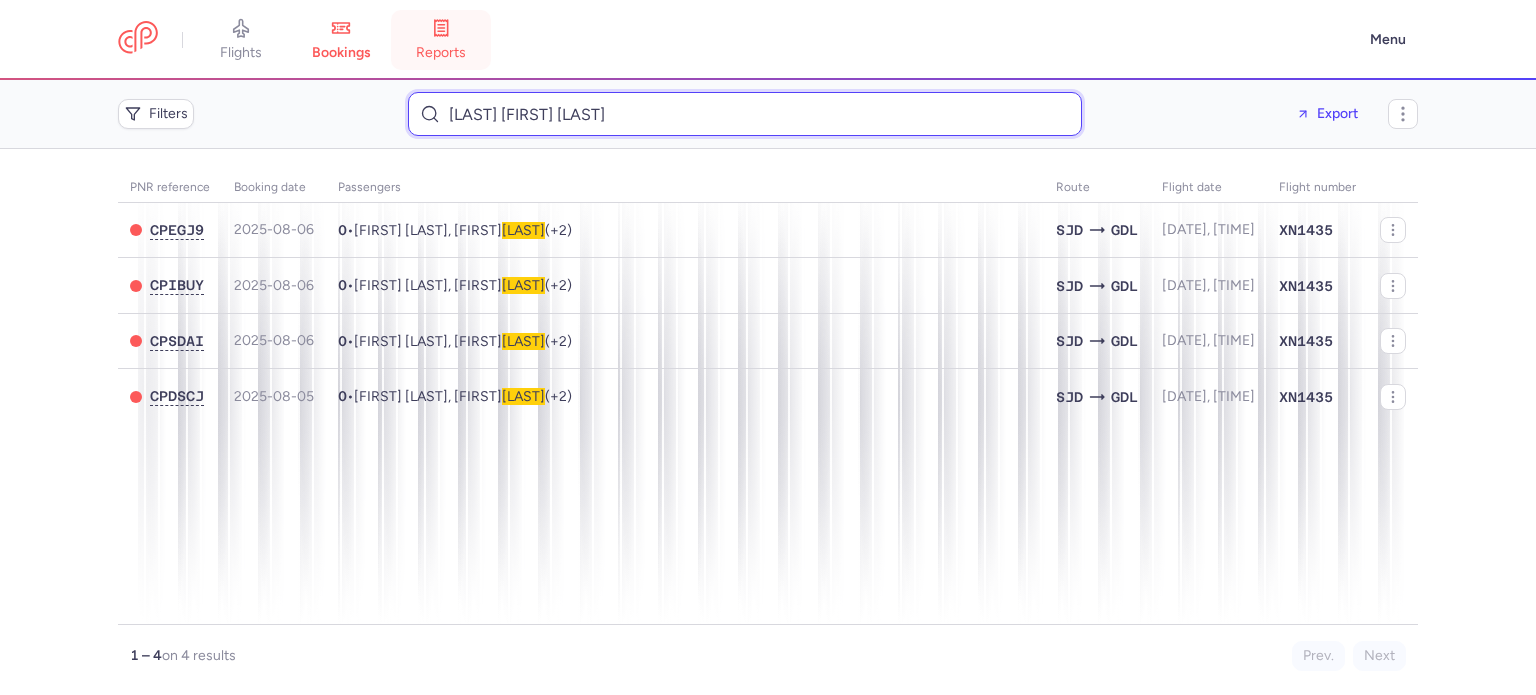 type on "[LAST] [FIRST] [LAST]" 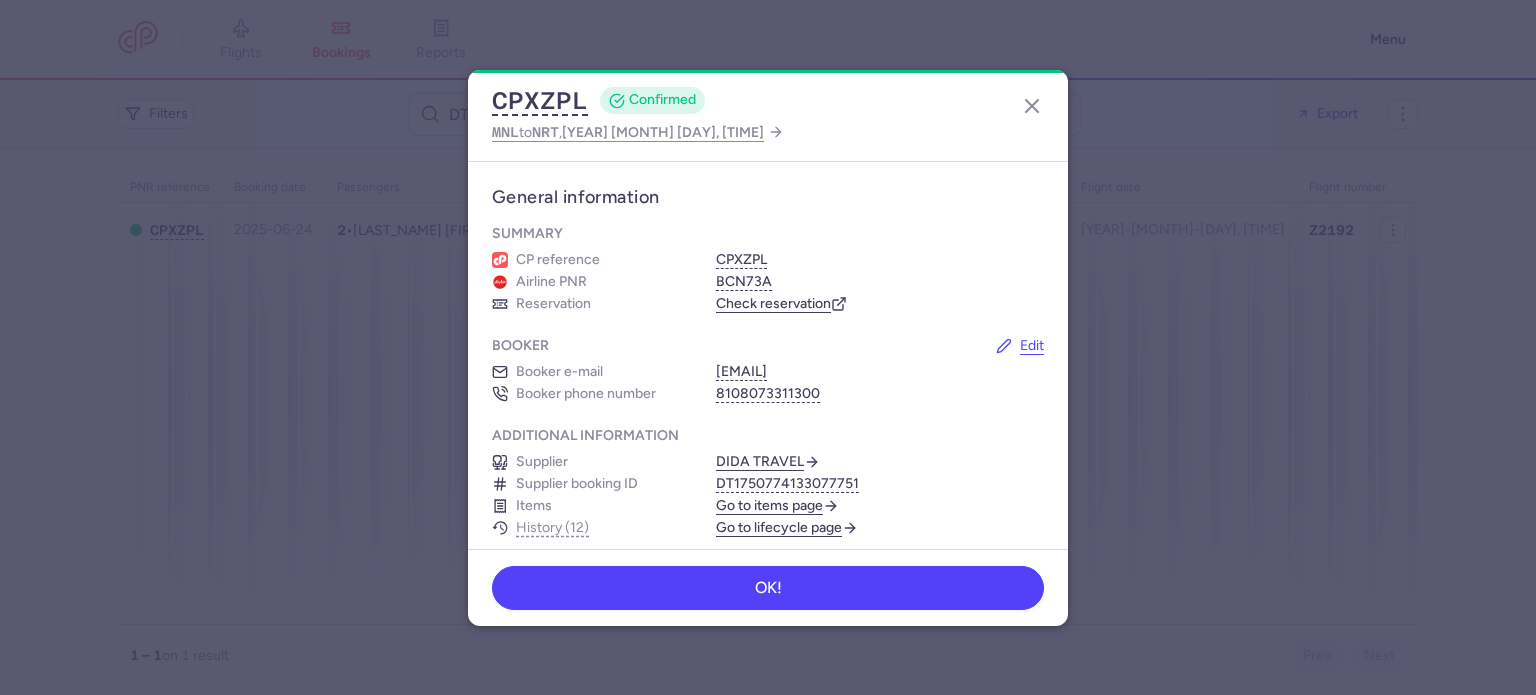 scroll, scrollTop: 0, scrollLeft: 0, axis: both 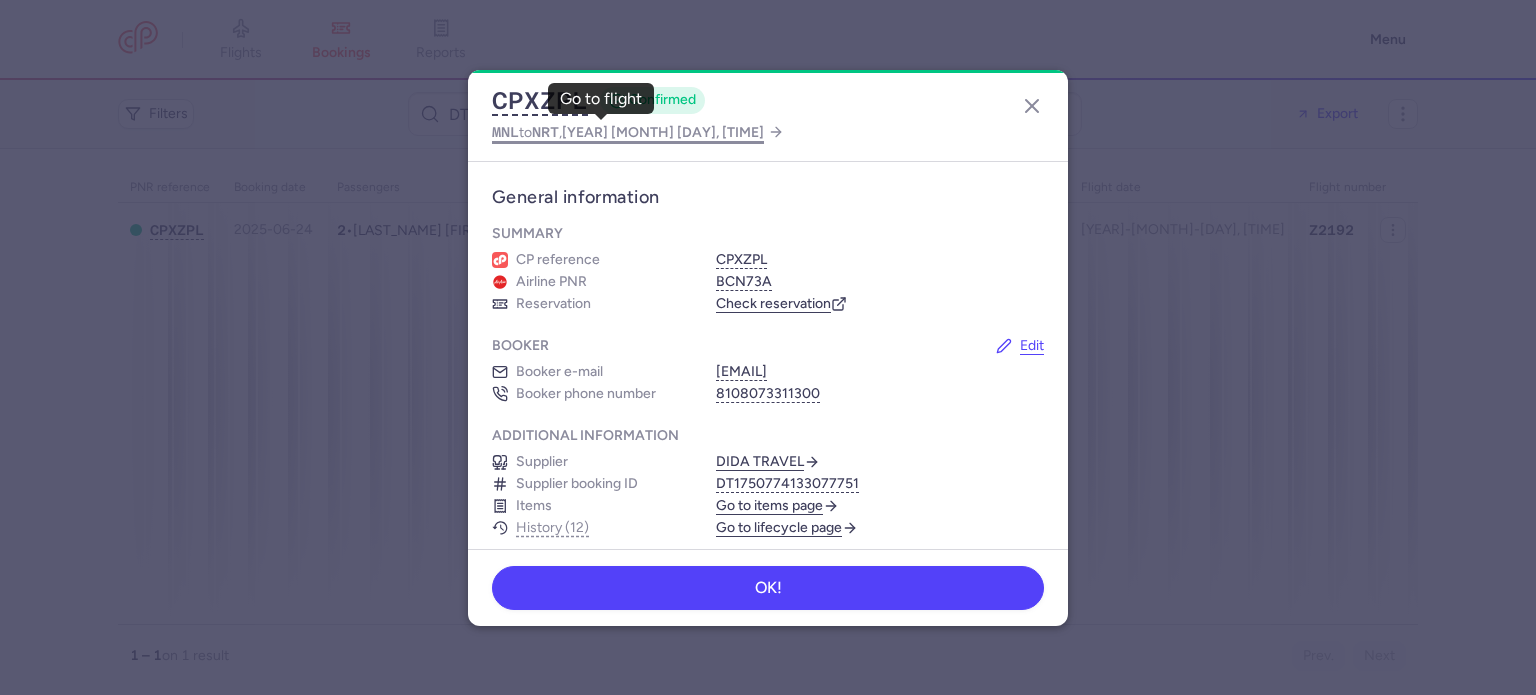 click on "2025 Aug 6, 14:20" at bounding box center (663, 132) 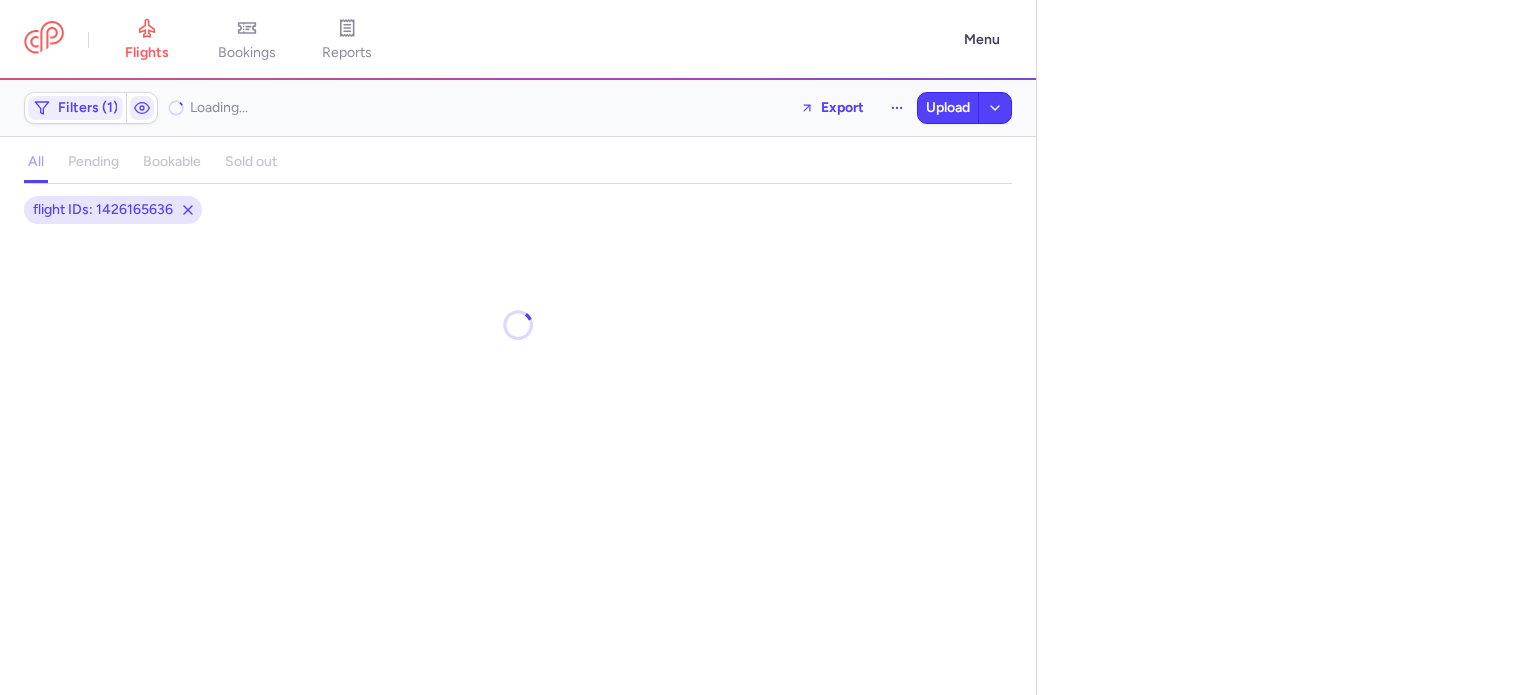 select on "days" 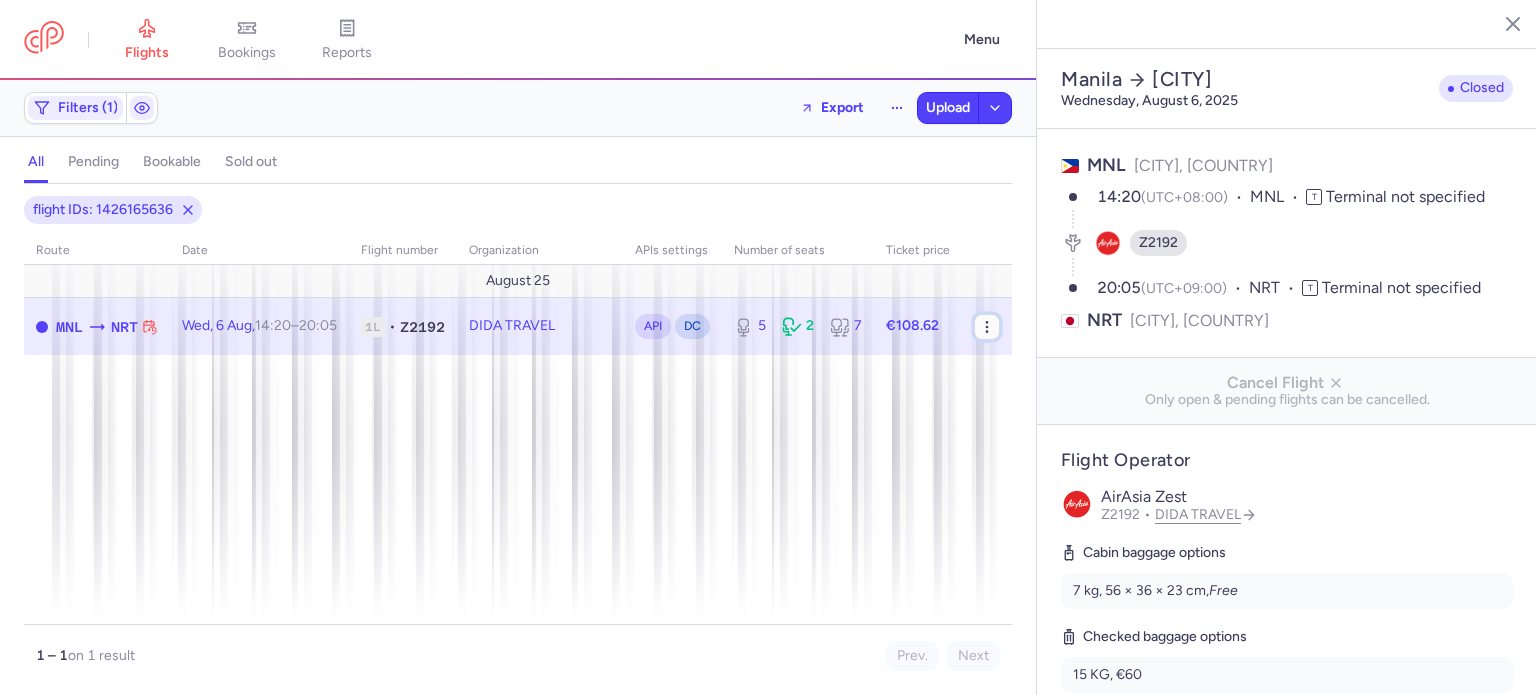 click 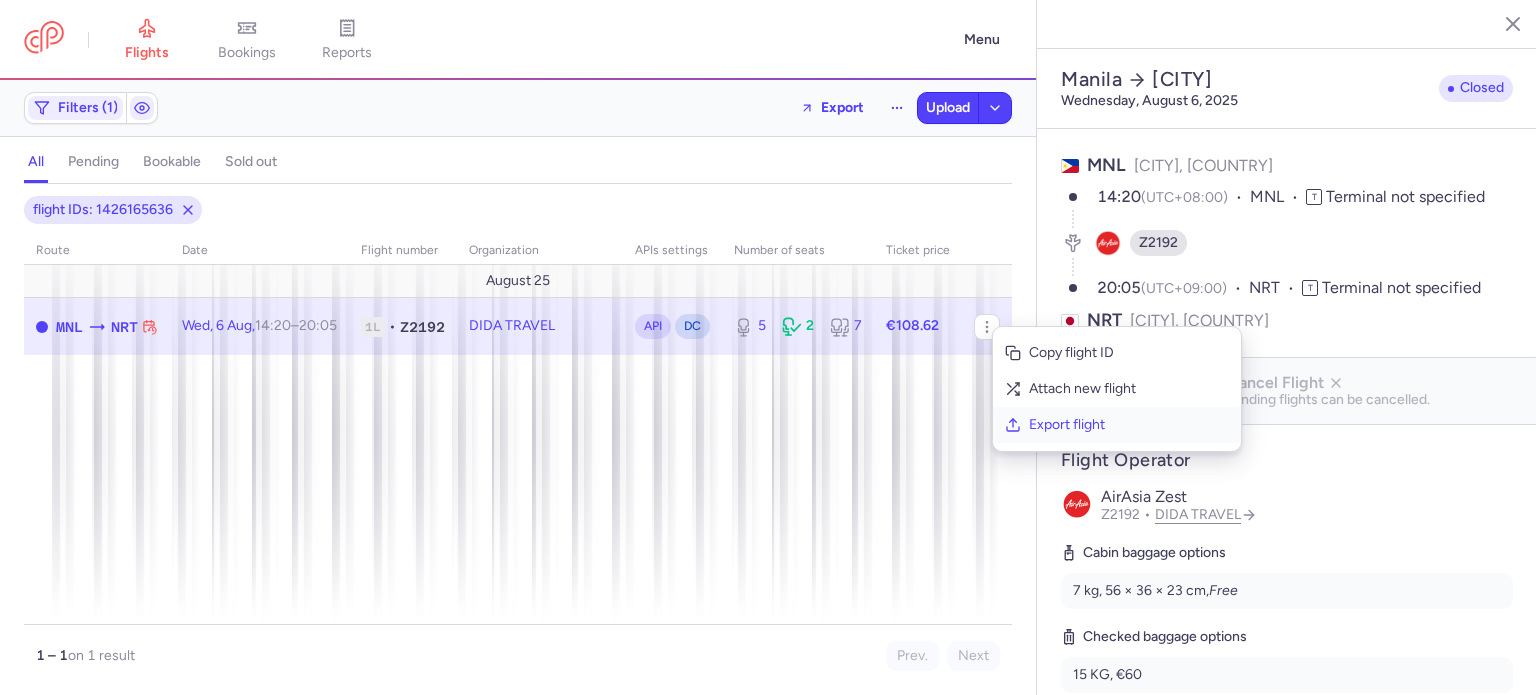 click on "Export flight" 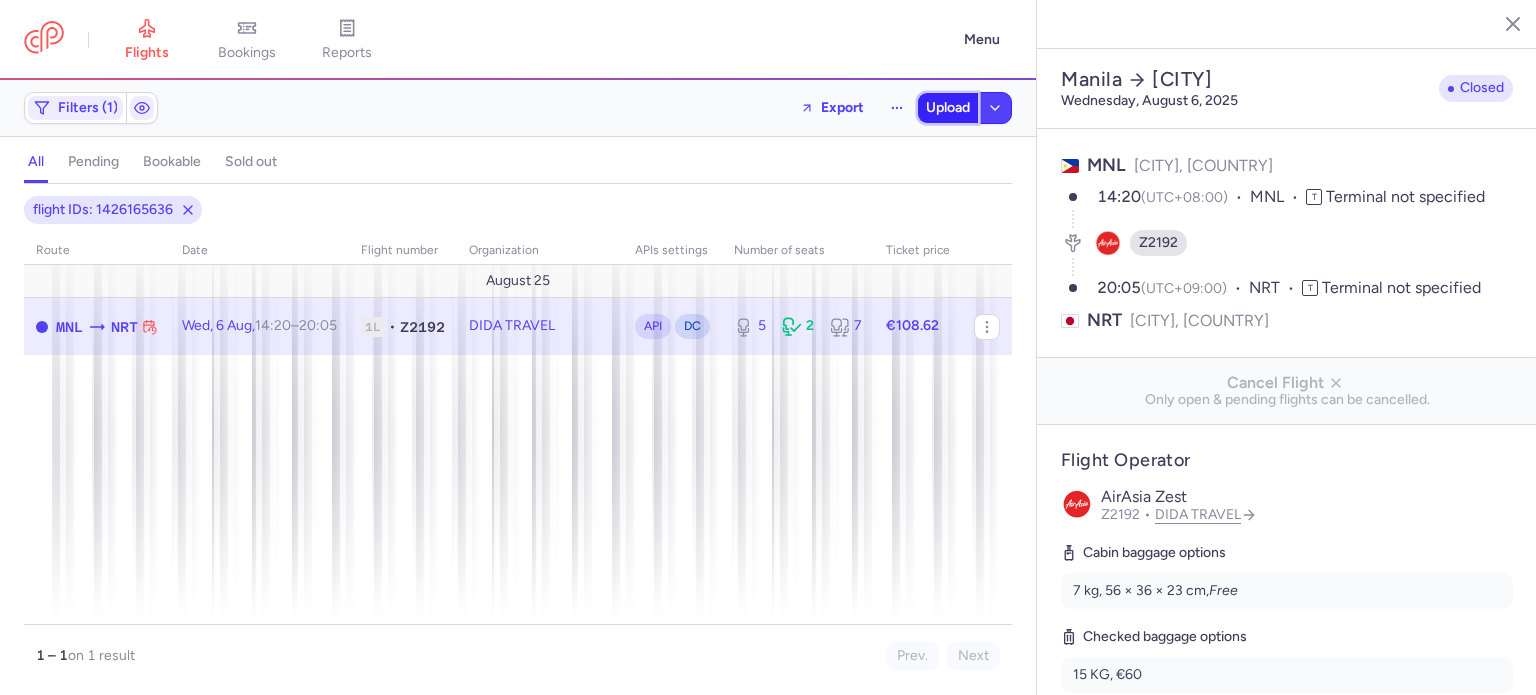 click on "Upload" at bounding box center (948, 108) 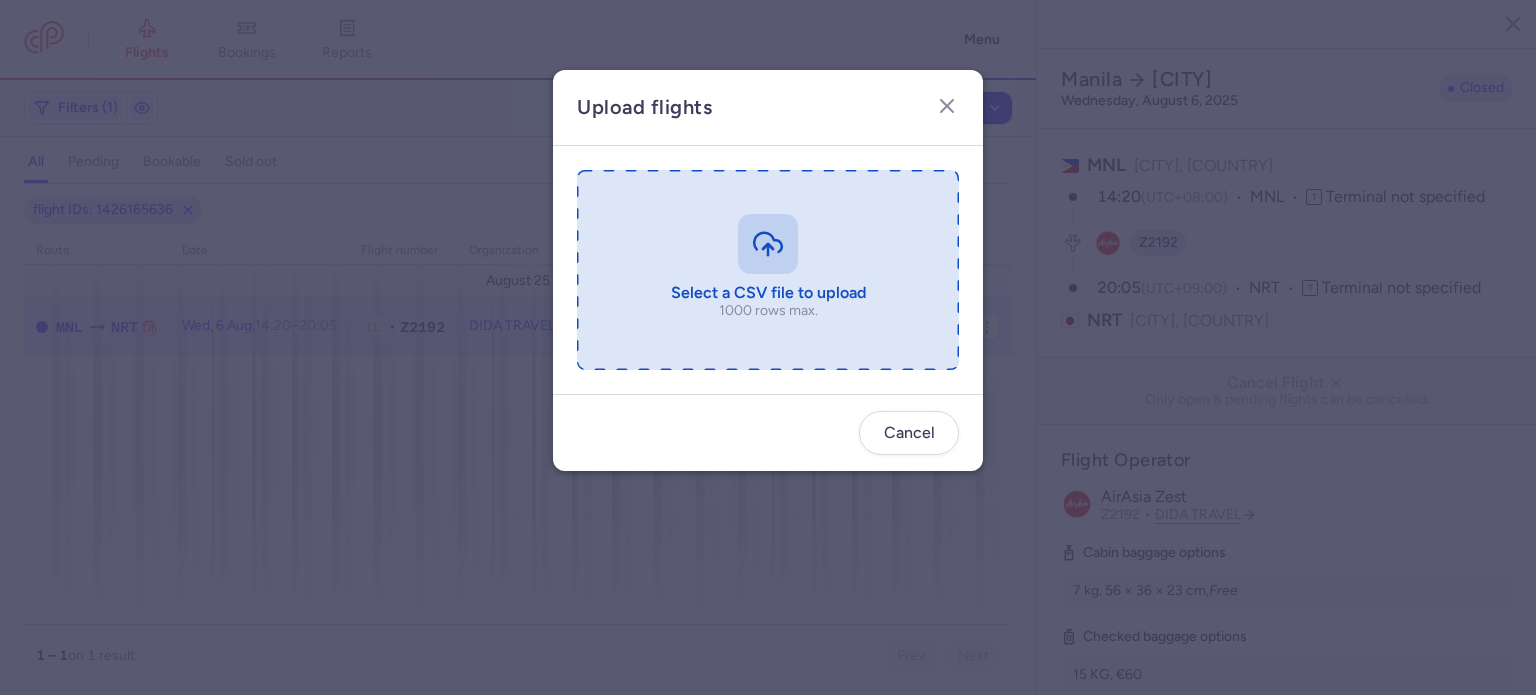click at bounding box center [768, 270] 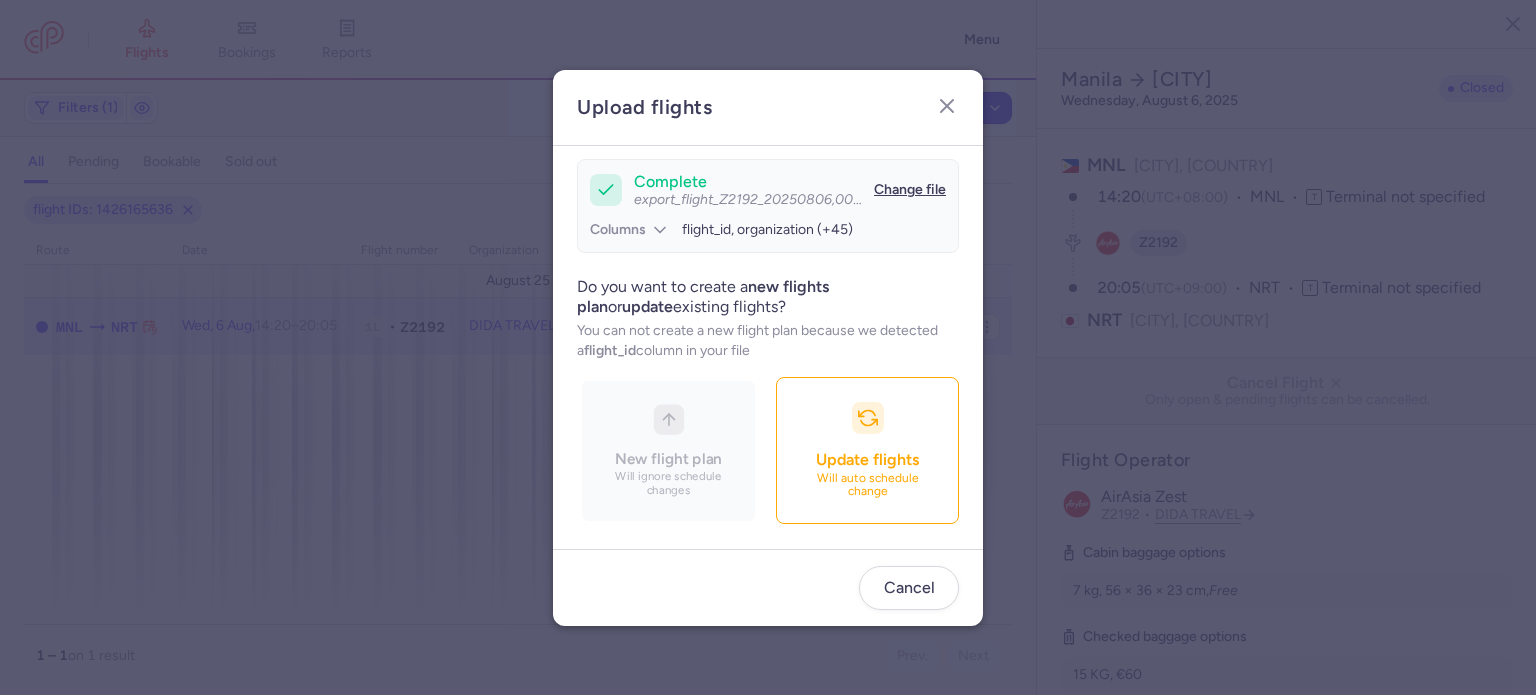 scroll, scrollTop: 172, scrollLeft: 0, axis: vertical 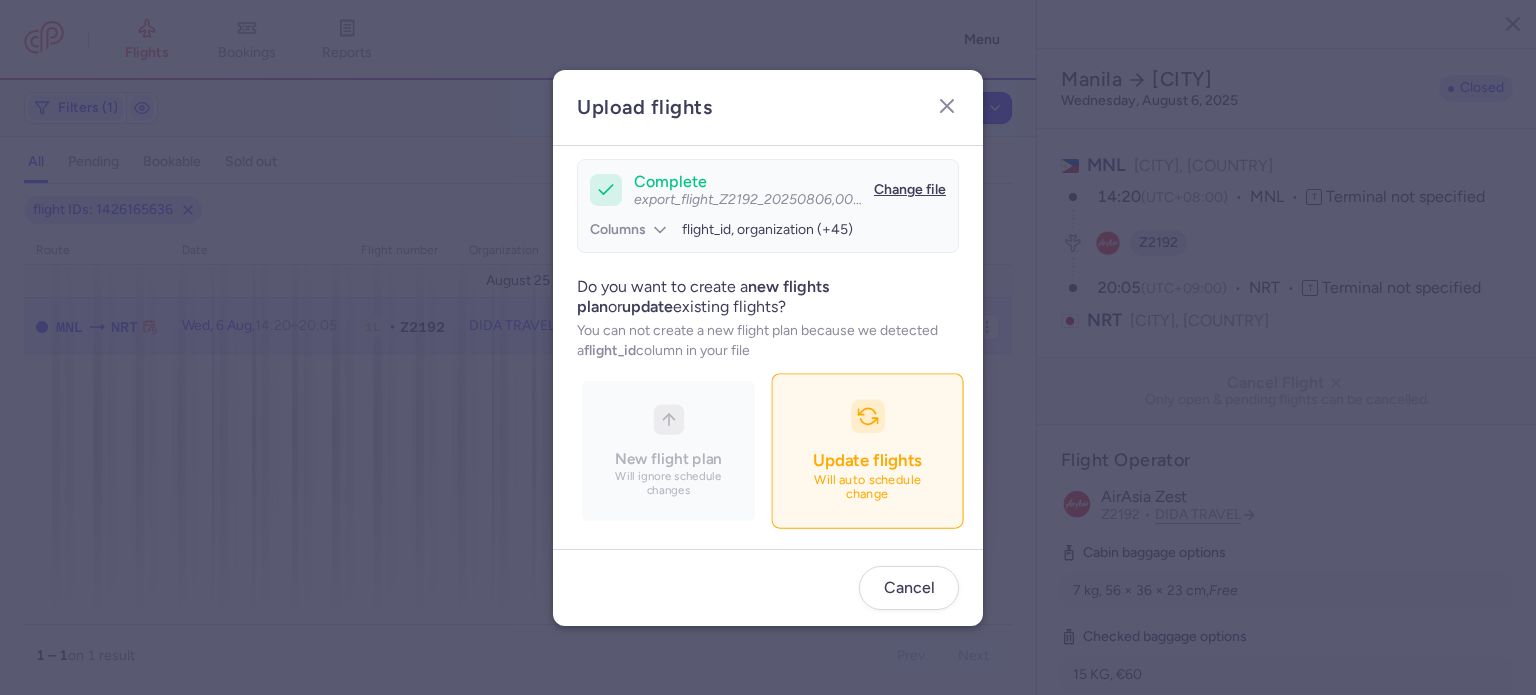 click on "Update flights Will auto schedule change" at bounding box center (867, 450) 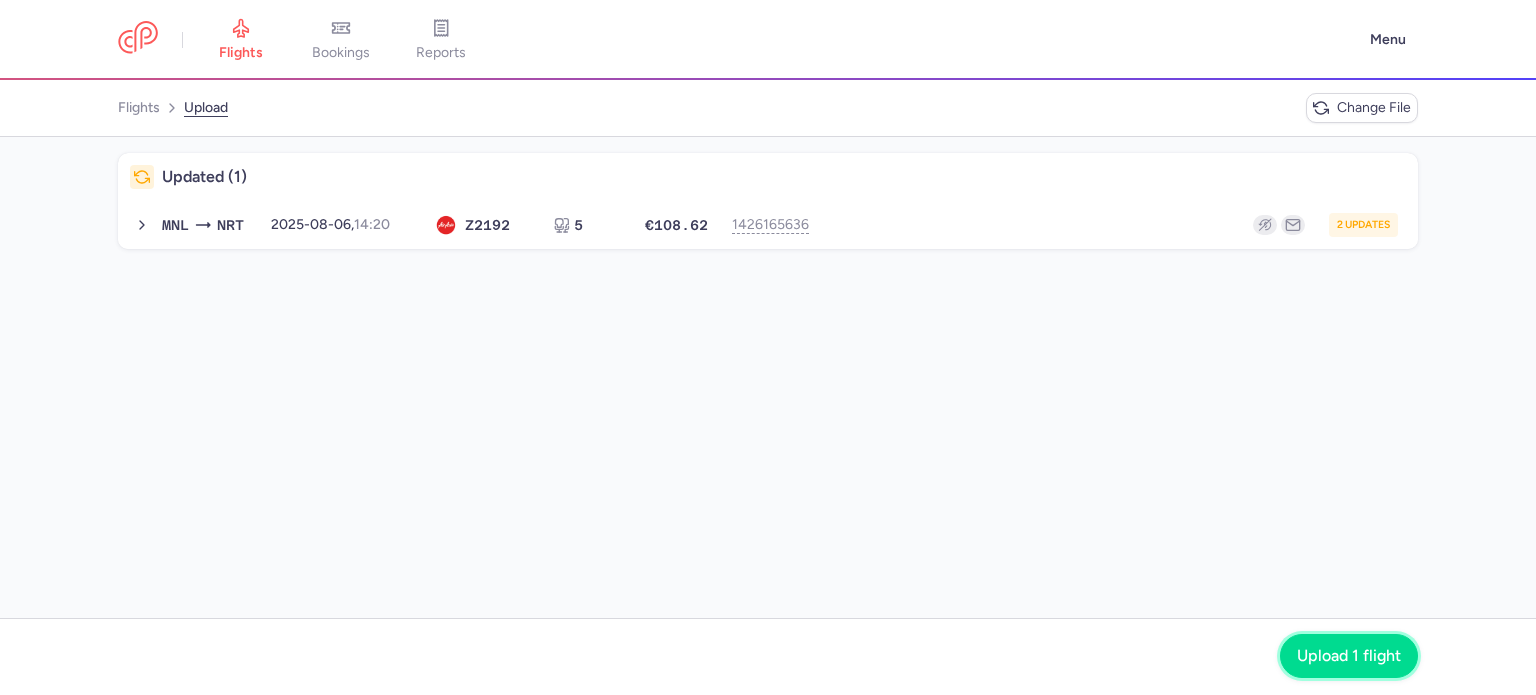 click on "Upload 1 flight" at bounding box center [1349, 656] 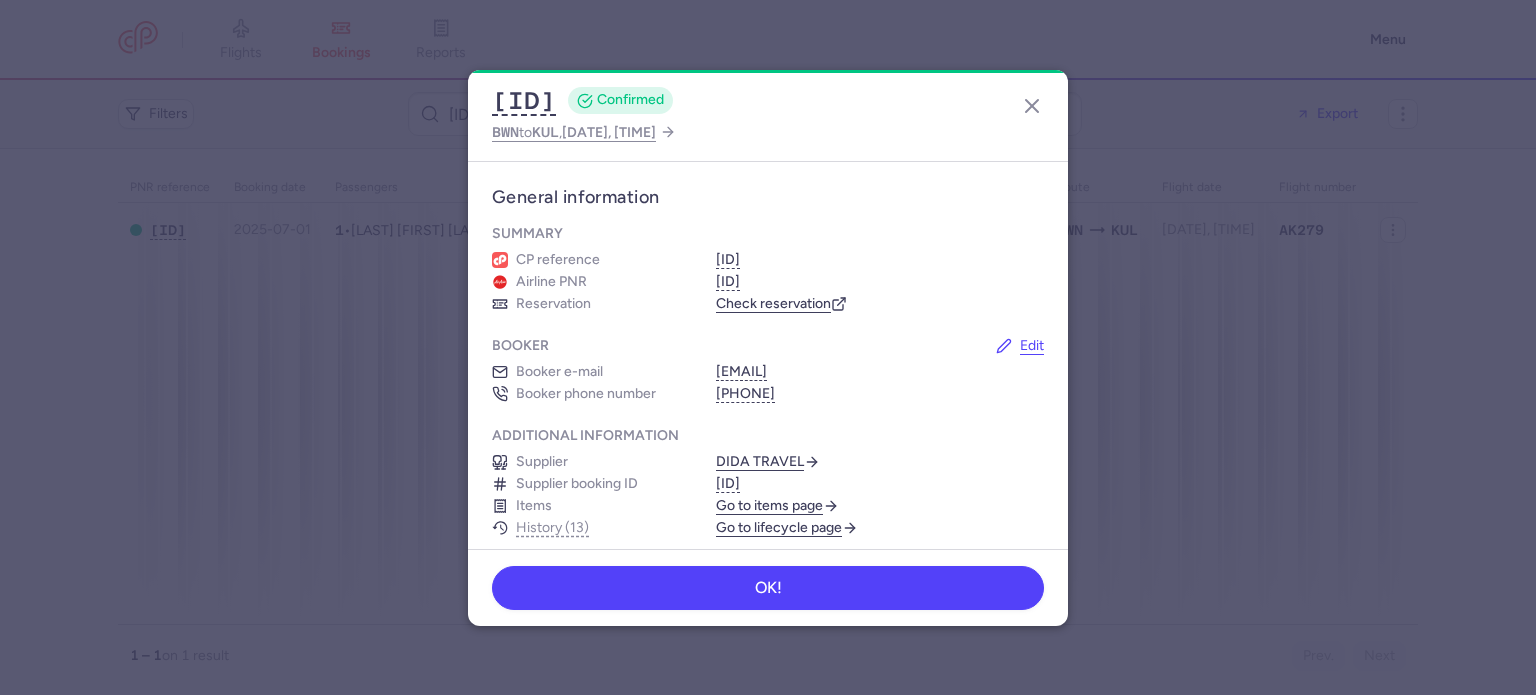 scroll, scrollTop: 0, scrollLeft: 0, axis: both 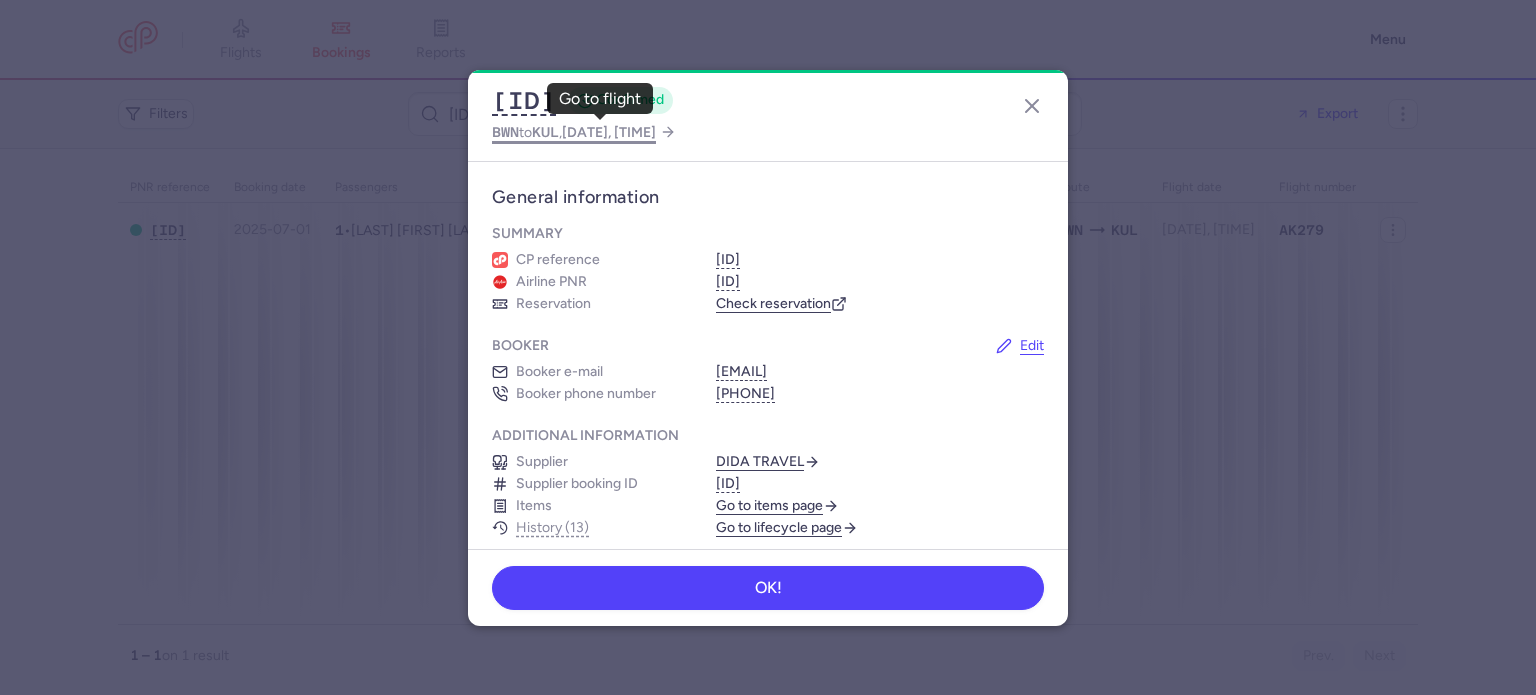 click on "2025 Aug 6, 17:05" at bounding box center [609, 132] 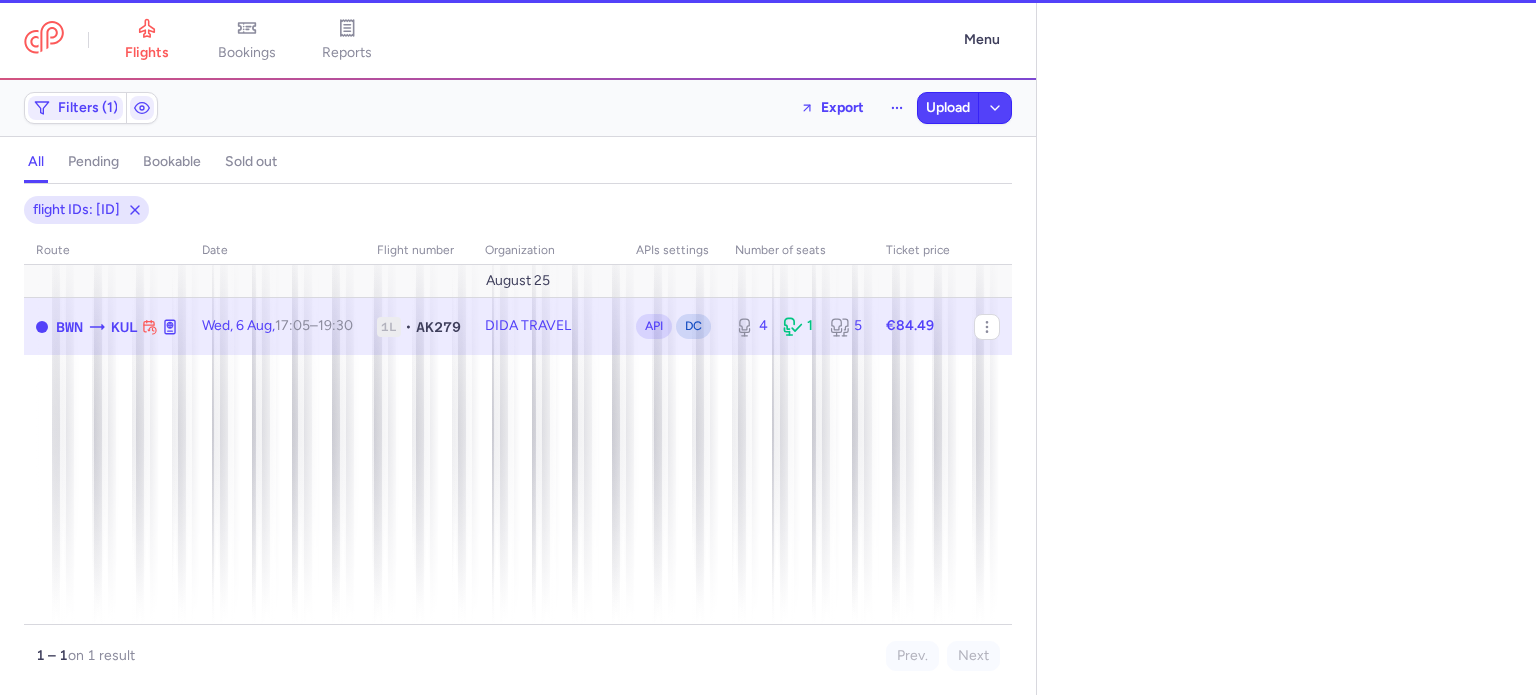 select on "days" 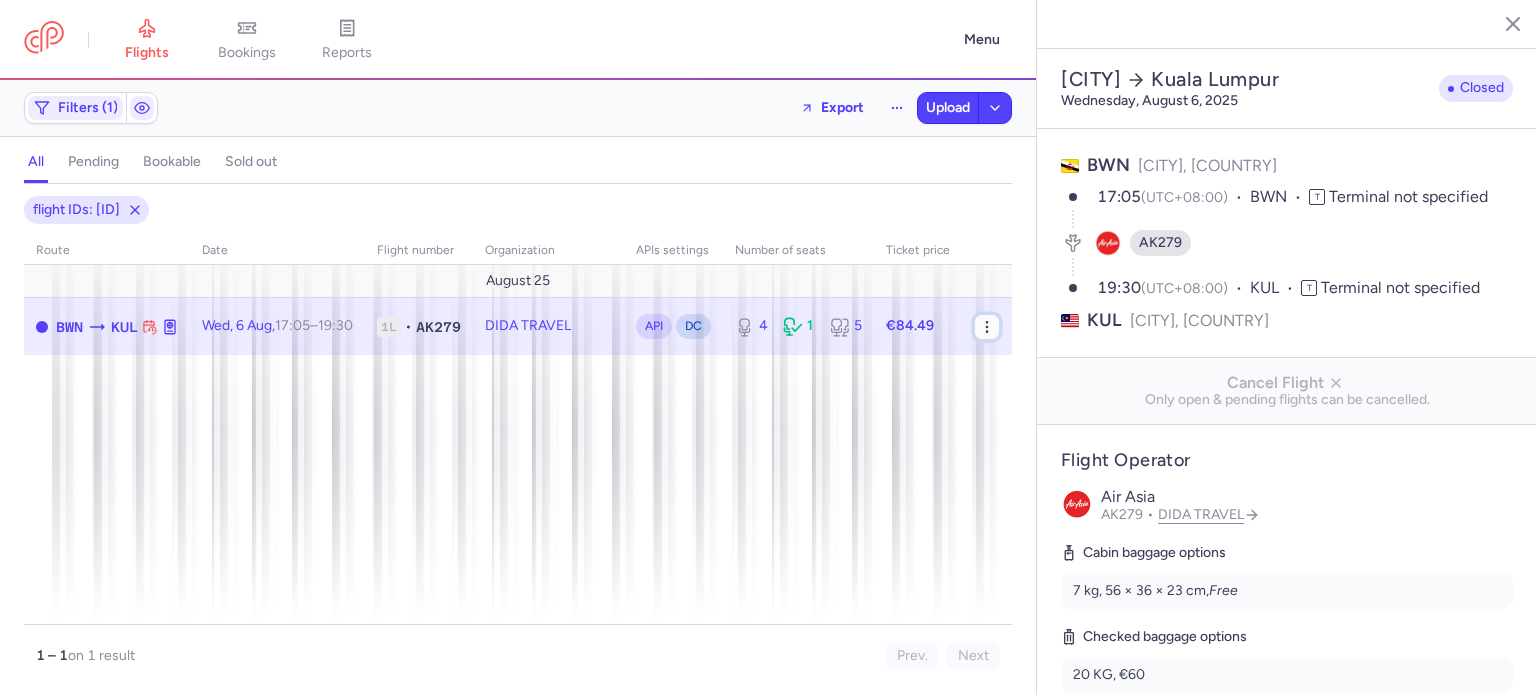 click 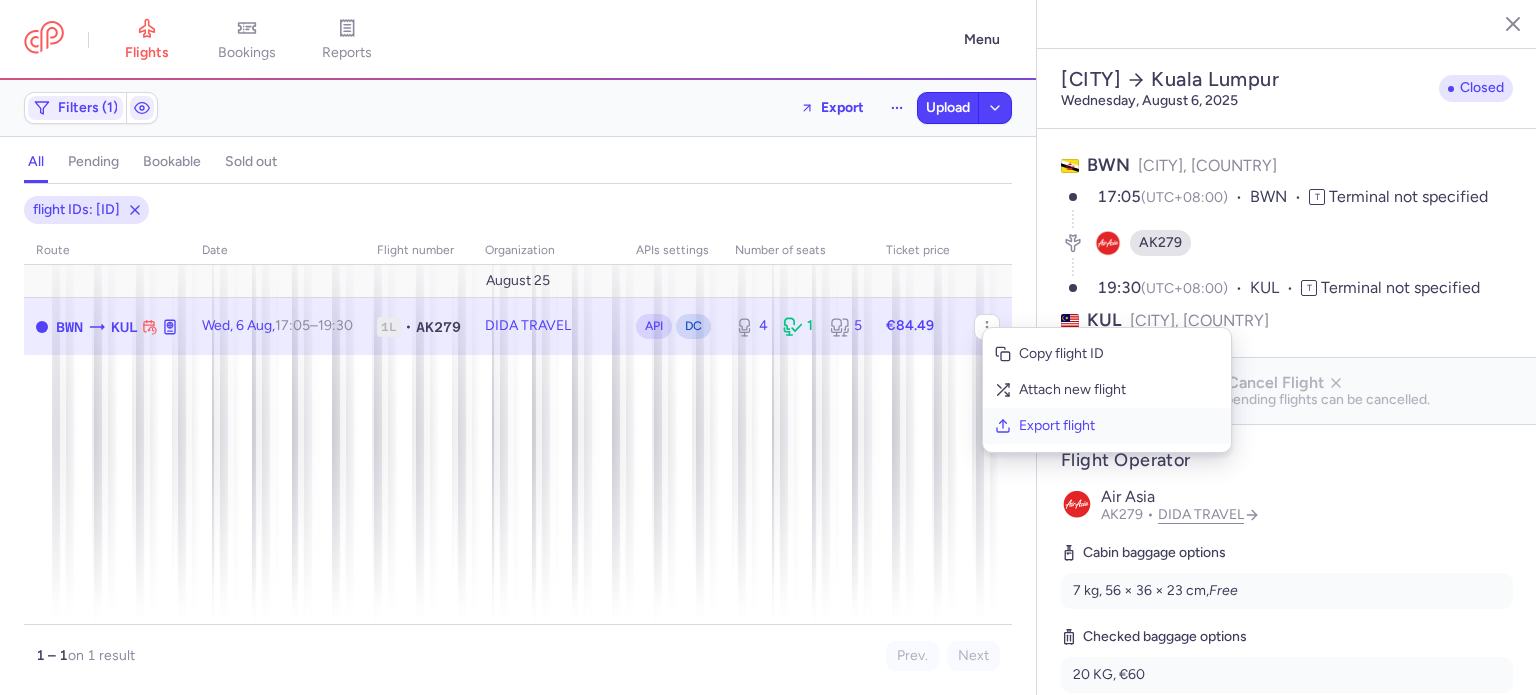 click on "Export flight" at bounding box center [1119, 426] 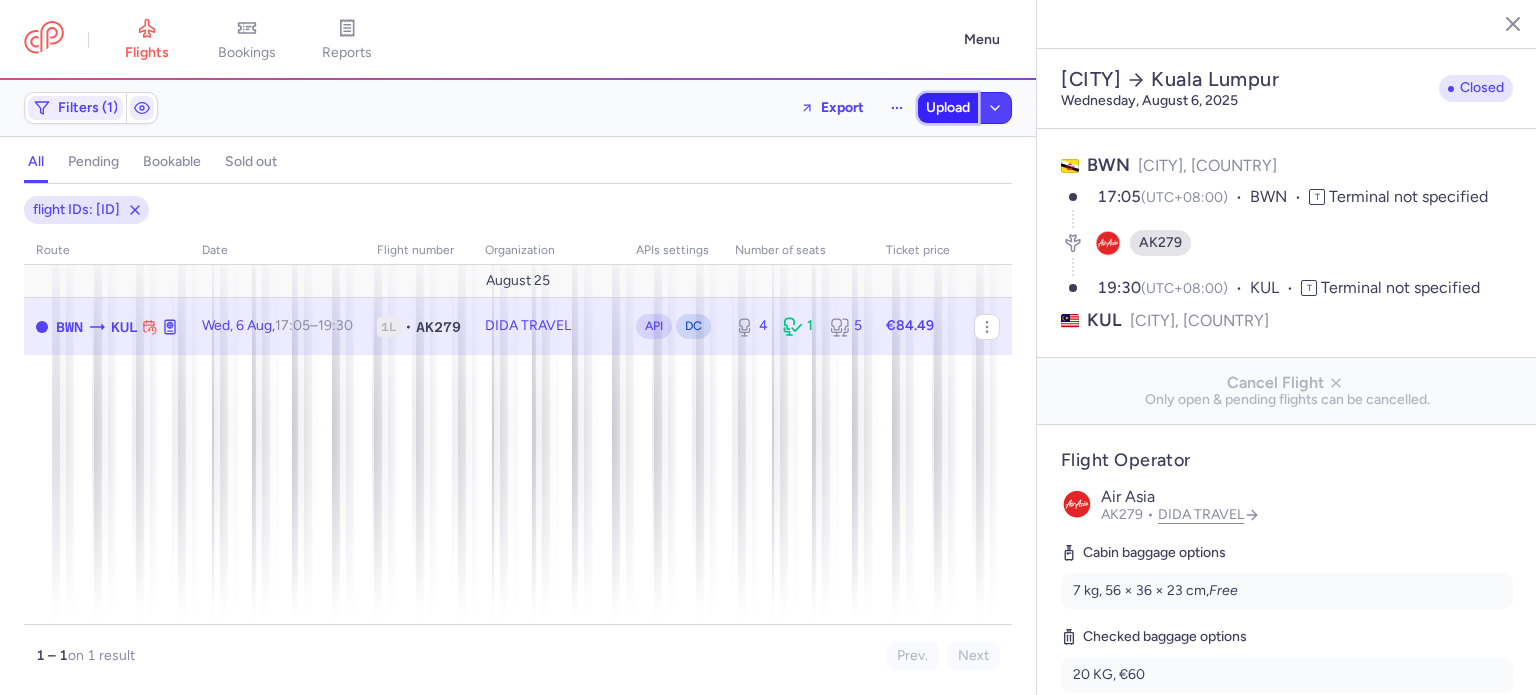 click on "Upload" at bounding box center (948, 108) 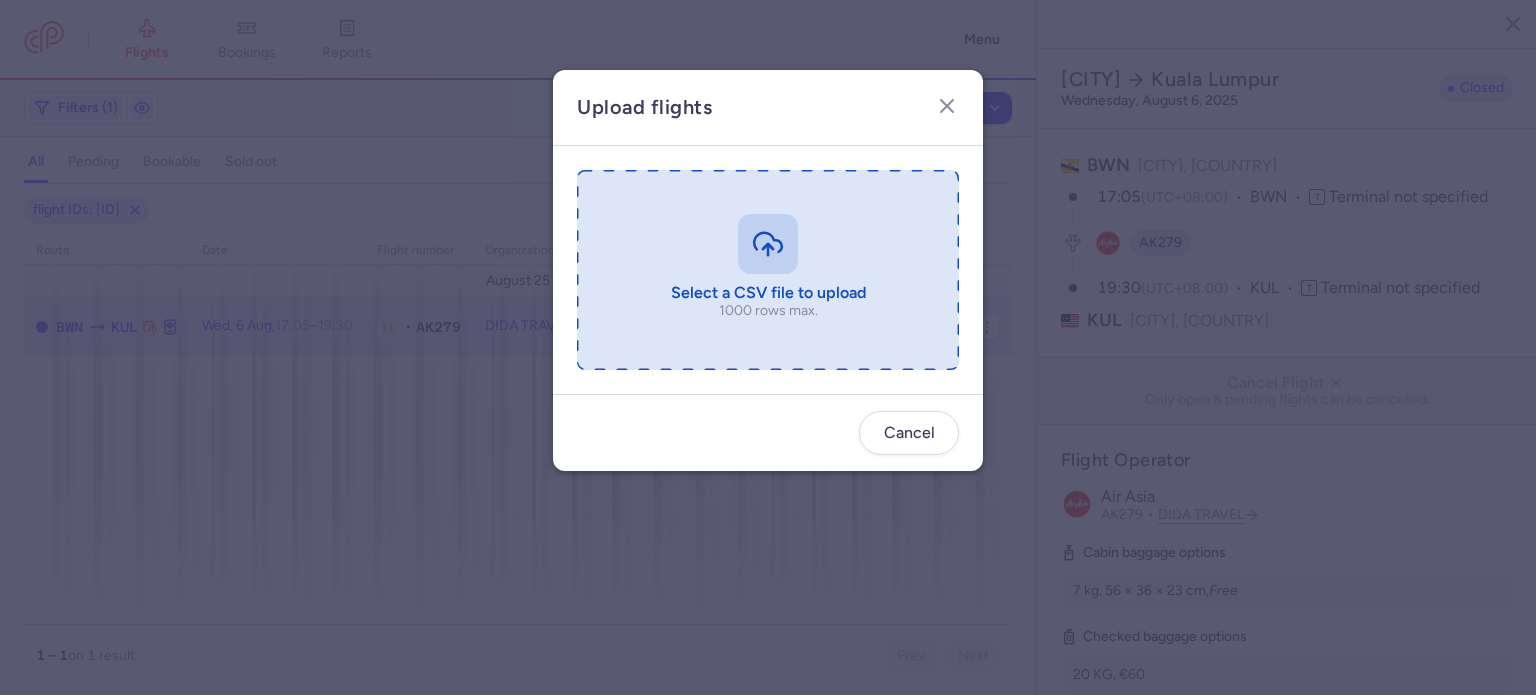click at bounding box center (768, 270) 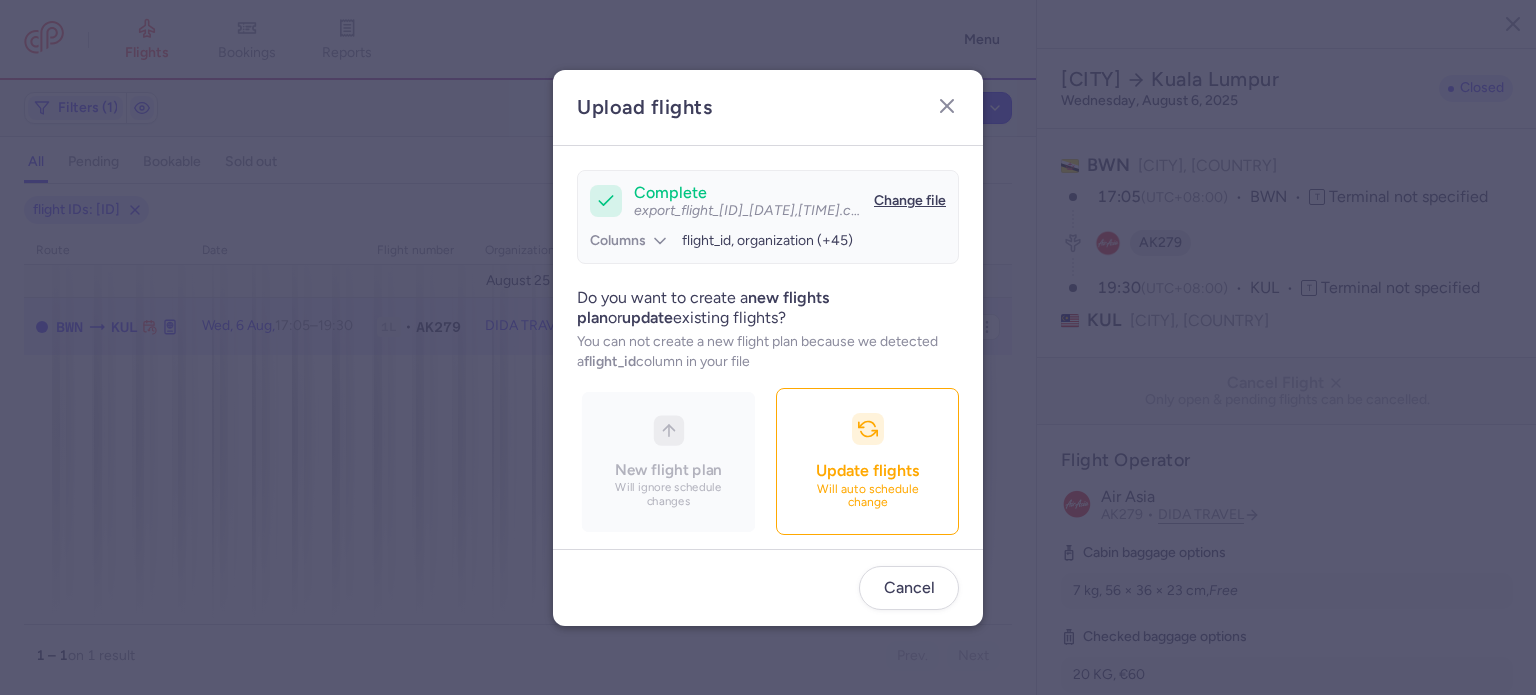 scroll, scrollTop: 172, scrollLeft: 0, axis: vertical 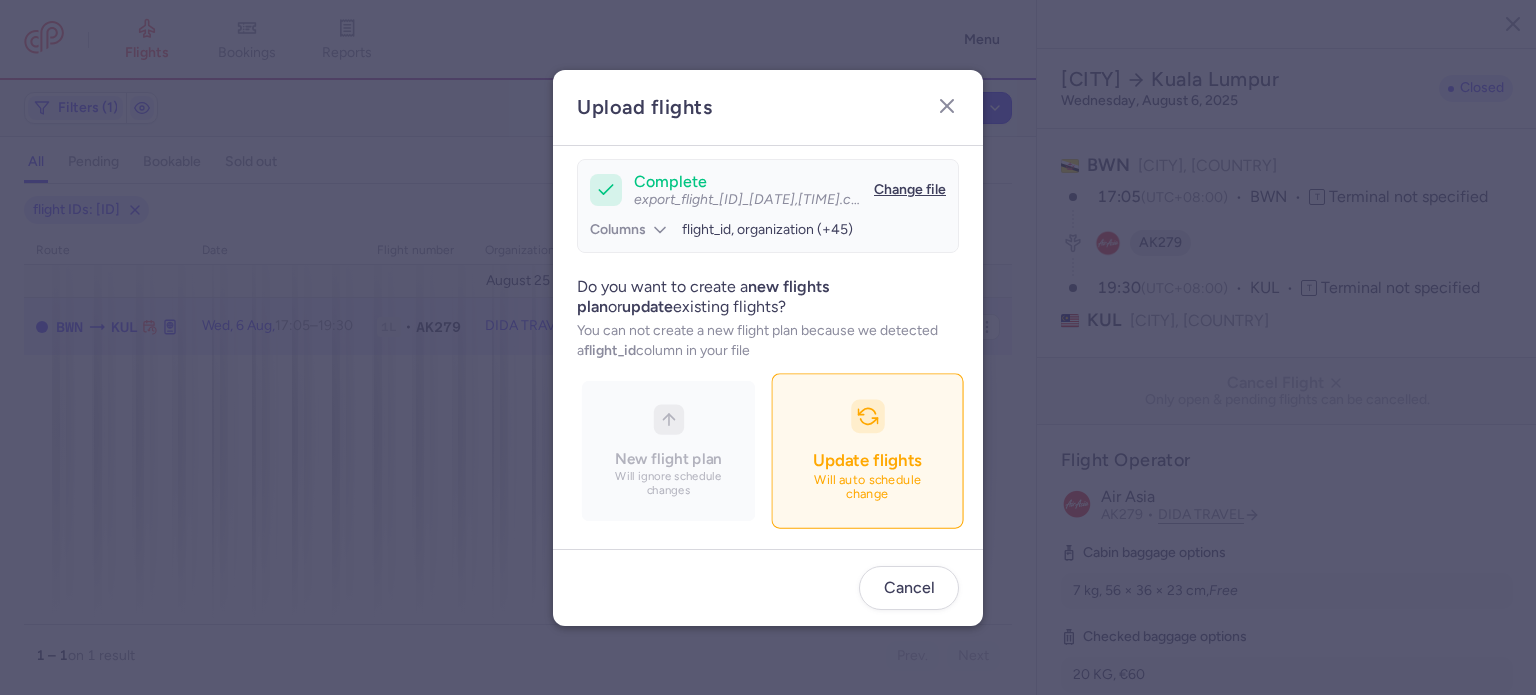 click on "Will auto schedule change" at bounding box center (868, 487) 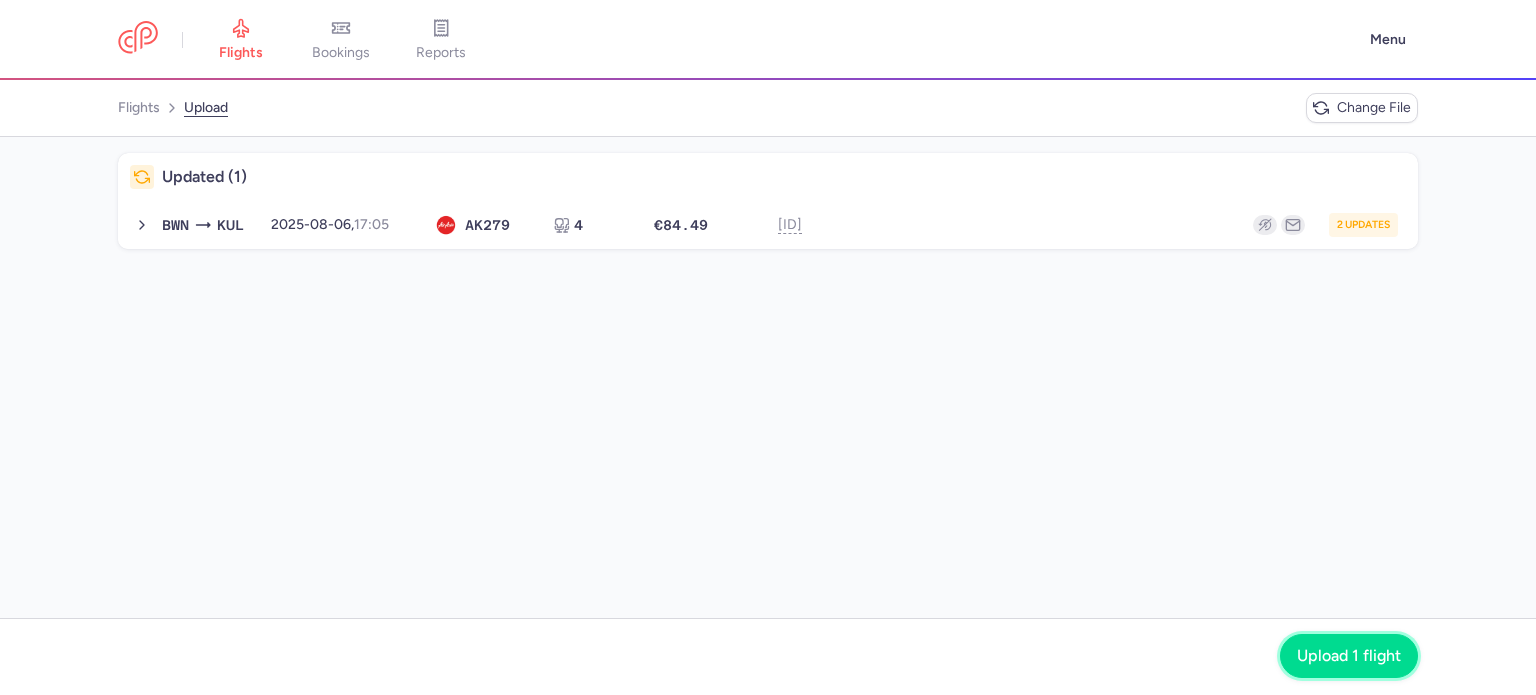click on "Upload 1 flight" 